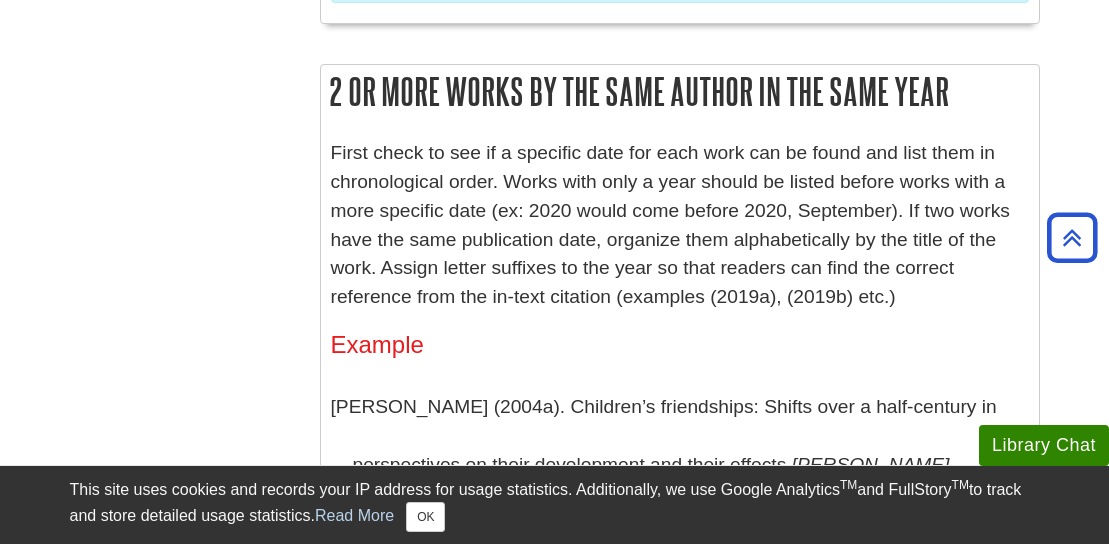 scroll, scrollTop: 7922, scrollLeft: 0, axis: vertical 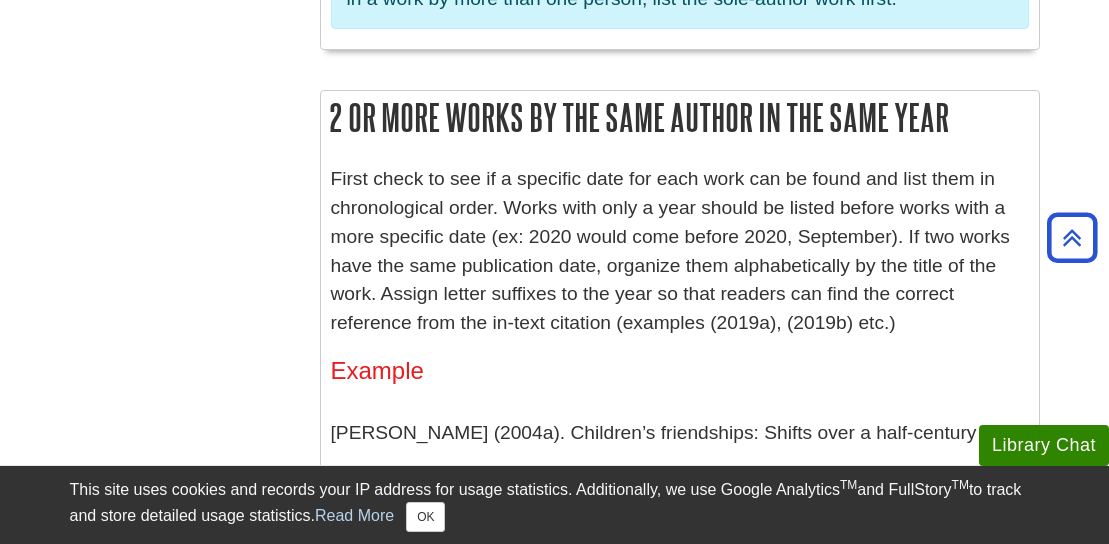 click on "Library Chat                                        This site uses cookies and records your IP address for usage statistics. Additionally, we use Google Analytics TM  and FullStory TM  to track and store detailed usage statistics.  Read More OK
Skip to Main Content
Search
My Davenport   DU Library Library Guides APA APA Help (7th Ed) Authors - Reference Citations" at bounding box center [554, -2455] 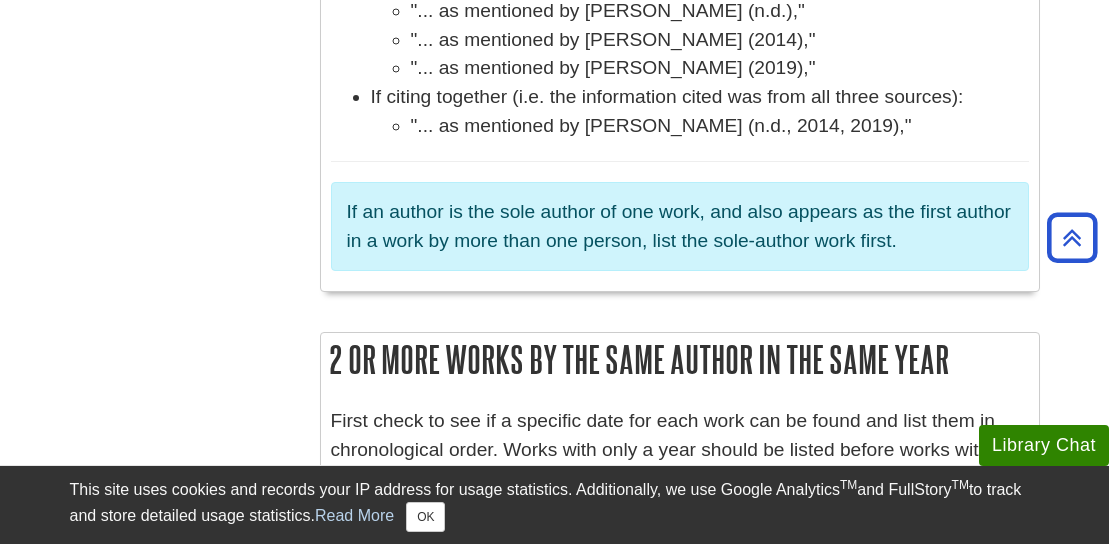 scroll, scrollTop: 7682, scrollLeft: 0, axis: vertical 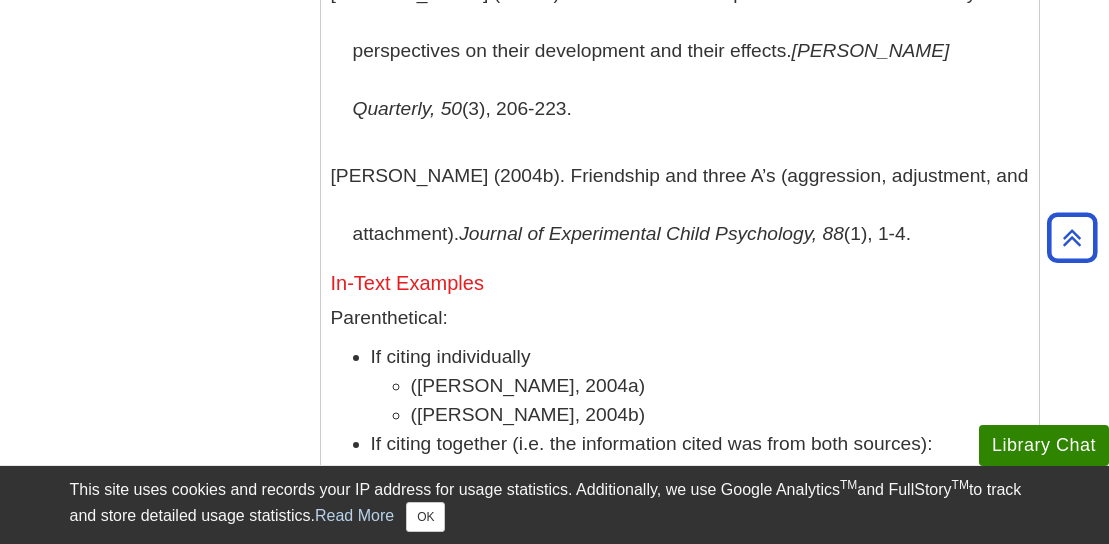 click on "If citing together (i.e. the information cited was from both sources):
(Berndt, 2004a, 2004b)" at bounding box center (700, 459) 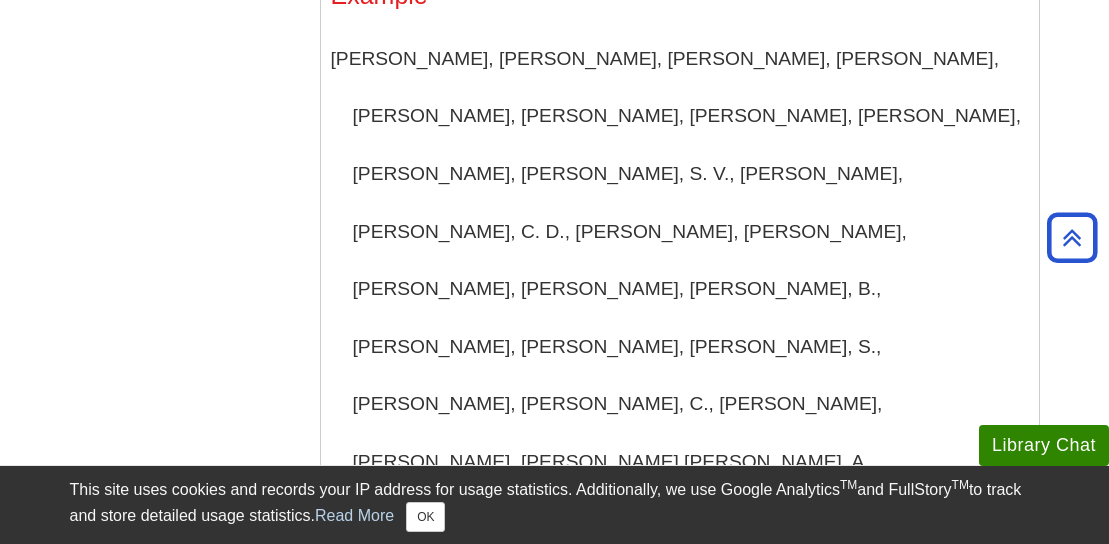 scroll, scrollTop: 3402, scrollLeft: 0, axis: vertical 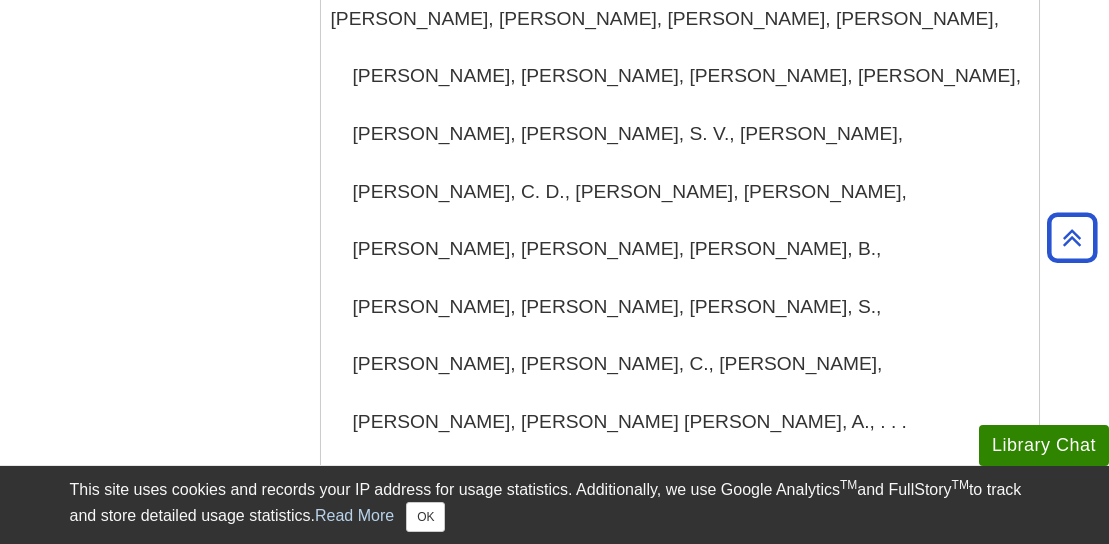click on "Library Chat                                        This site uses cookies and records your IP address for usage statistics. Additionally, we use Google Analytics TM  and FullStory TM  to track and store detailed usage statistics.  Read More OK
Skip to Main Content
Search
My Davenport   DU Library Library Guides APA APA Help (7th Ed) Authors - Reference Citations" at bounding box center (554, 2065) 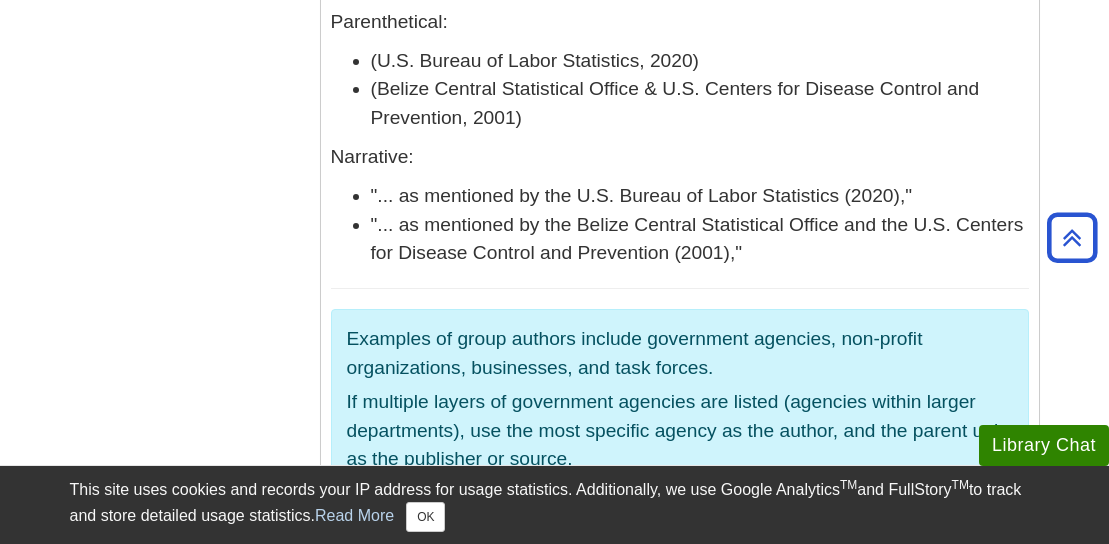 scroll, scrollTop: 5162, scrollLeft: 0, axis: vertical 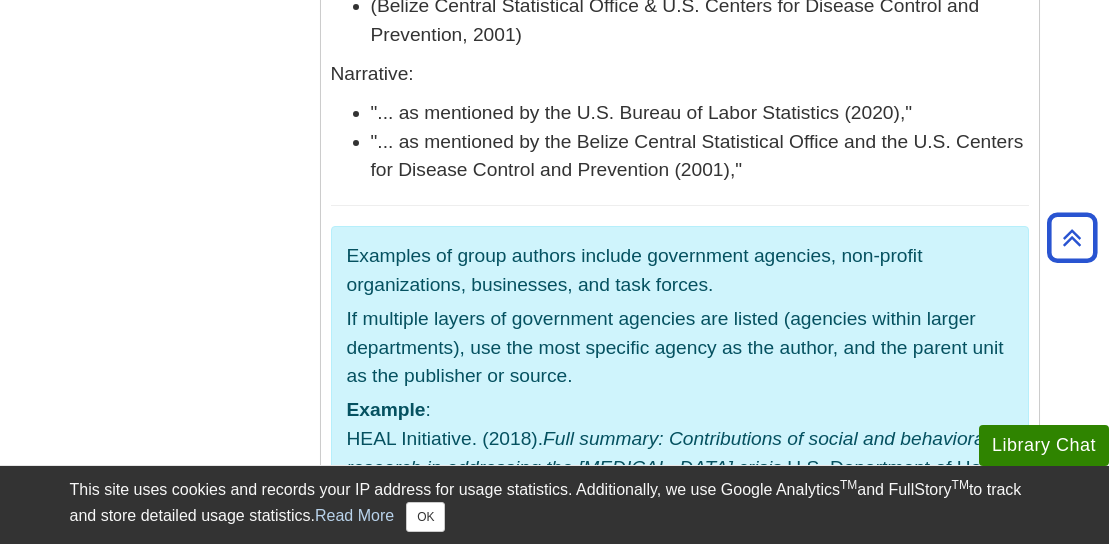 click on "Library Chat                                        This site uses cookies and records your IP address for usage statistics. Additionally, we use Google Analytics TM  and FullStory TM  to track and store detailed usage statistics.  Read More OK
Skip to Main Content
Search
My Davenport   DU Library Library Guides APA APA Help (7th Ed) Authors - Reference Citations" at bounding box center (554, 305) 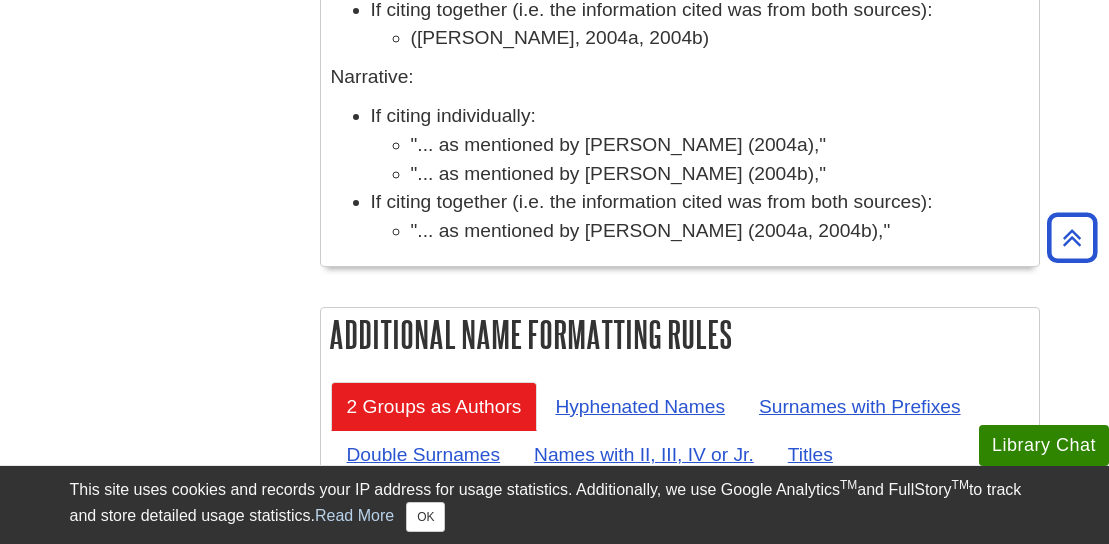 scroll, scrollTop: 8800, scrollLeft: 0, axis: vertical 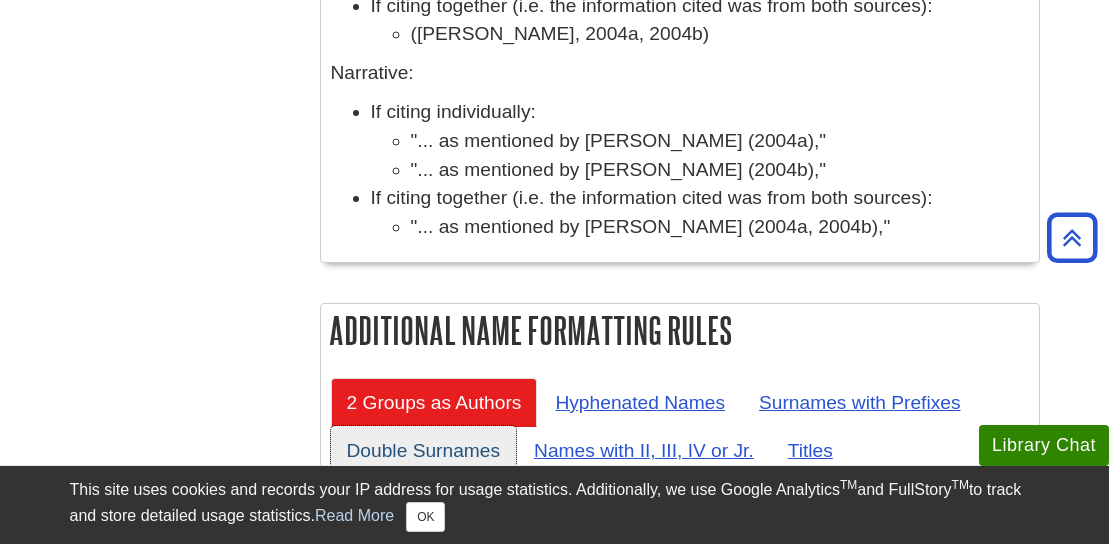 click on "Double Surnames" at bounding box center (424, 450) 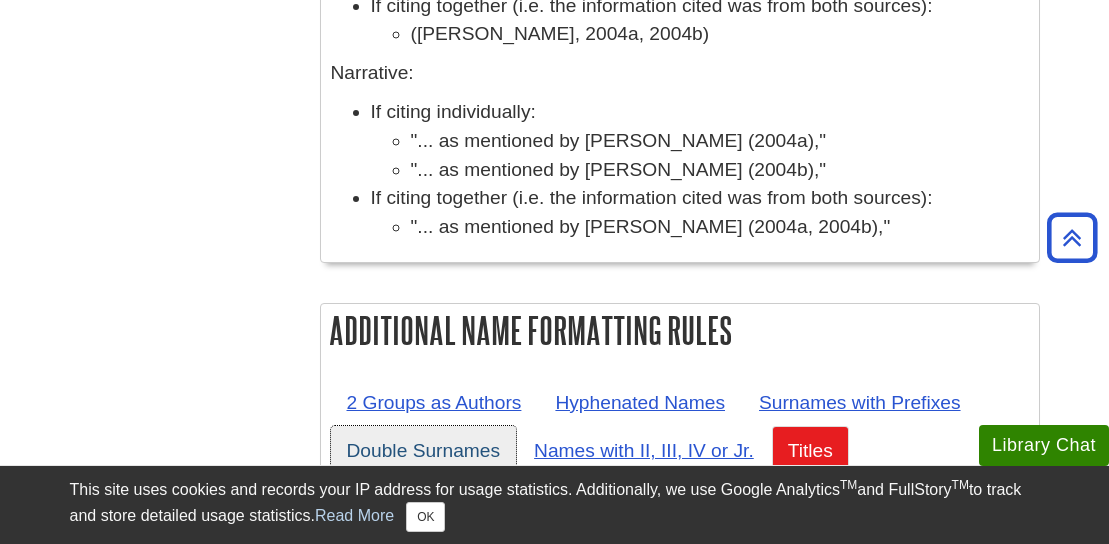 click on "Double Surnames" at bounding box center (424, 450) 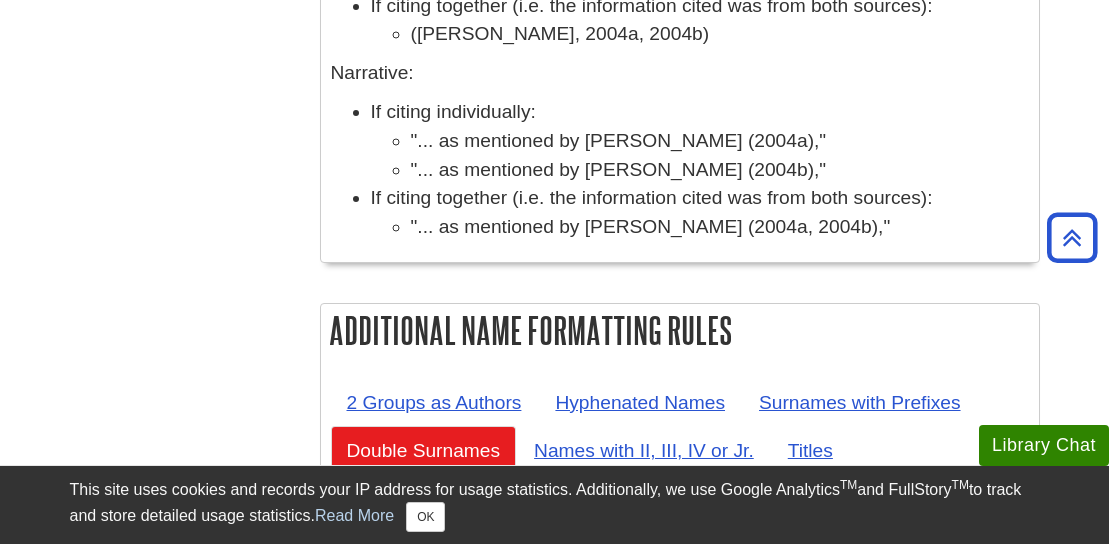click on "Some surnames contain more than one part separated by a space.  Many Spanish surnames are formatted this way.  Include all surname parts in both the reference and in-text citation." at bounding box center (680, 695) 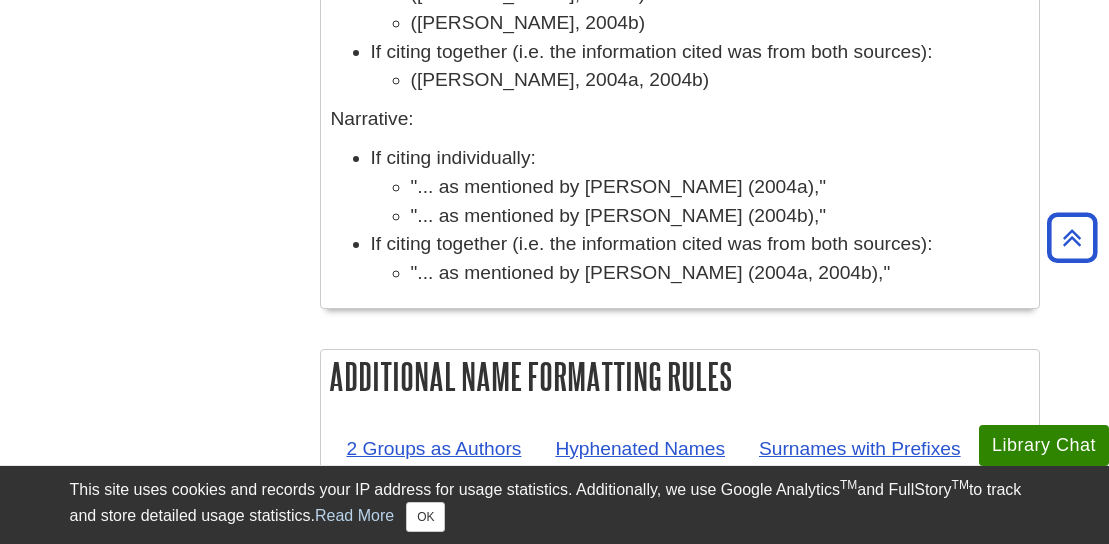 scroll, scrollTop: 8720, scrollLeft: 0, axis: vertical 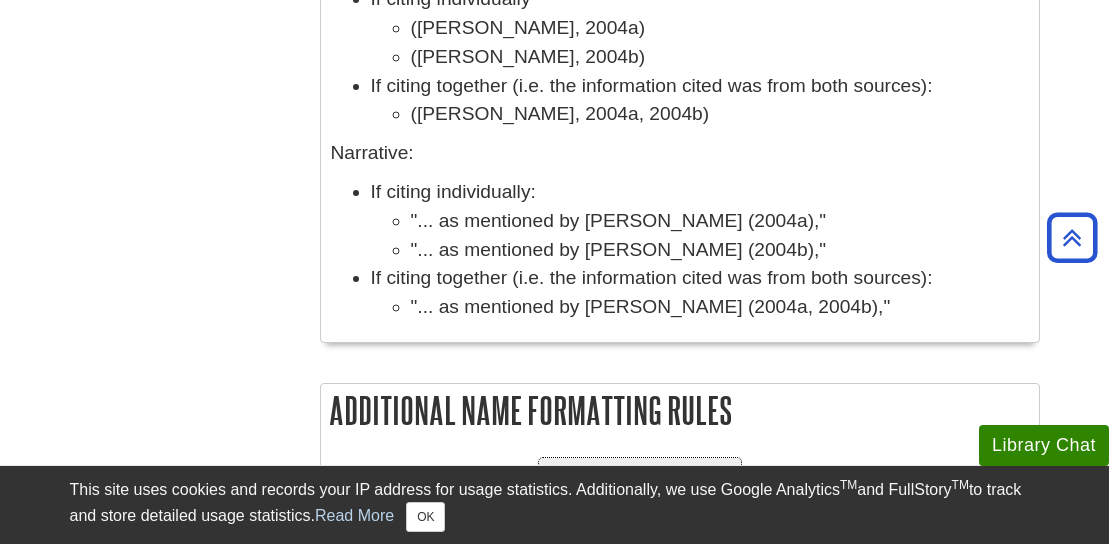 click on "Hyphenated Names" at bounding box center [640, 482] 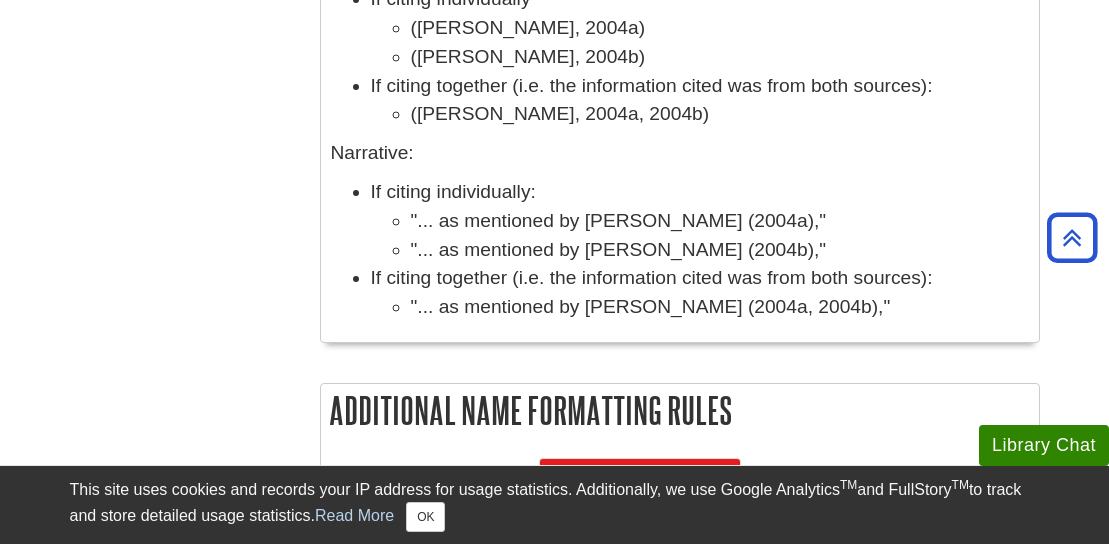click on "2 Groups as Authors
Hyphenated Names
Surnames with Prefixes
Double Surnames
Names with II, III, IV or Jr.
Titles
Performance, Literary, and Celebrity Names
Social Media Names
Asian Names" at bounding box center [680, 555] 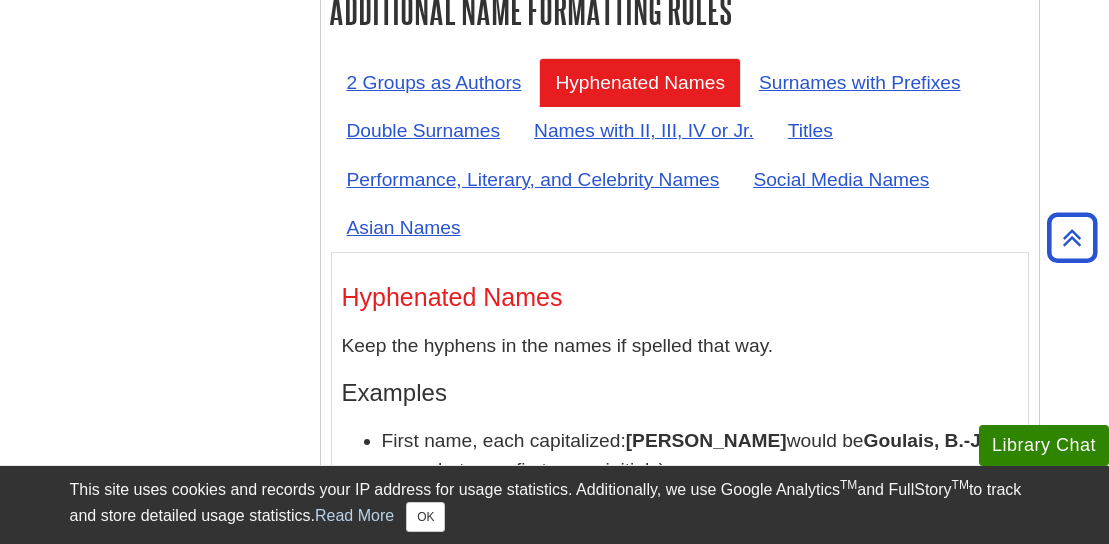 scroll, scrollTop: 9080, scrollLeft: 0, axis: vertical 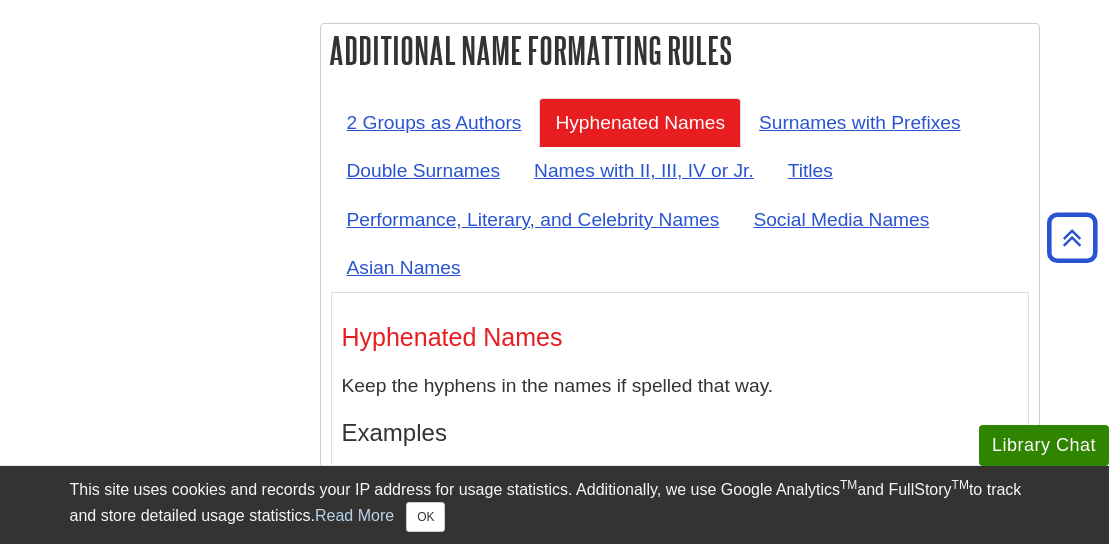 click on "Library Chat                                        This site uses cookies and records your IP address for usage statistics. Additionally, we use Google Analytics TM  and FullStory TM  to track and store detailed usage statistics.  Read More OK
Skip to Main Content
Search
My Davenport   DU Library Library Guides APA APA Help (7th Ed) Authors - Reference Citations" at bounding box center [554, -3488] 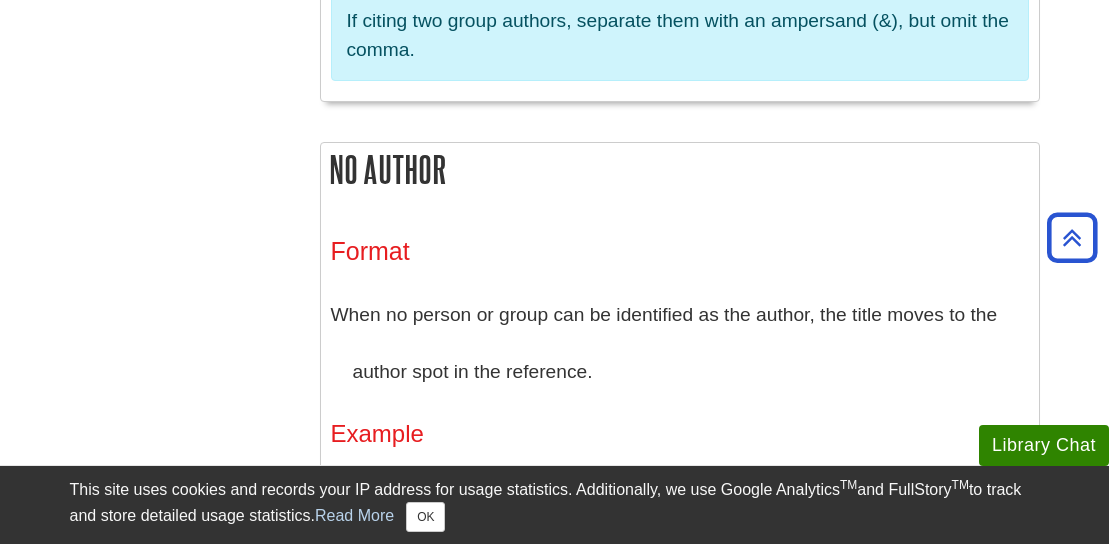 scroll, scrollTop: 5680, scrollLeft: 0, axis: vertical 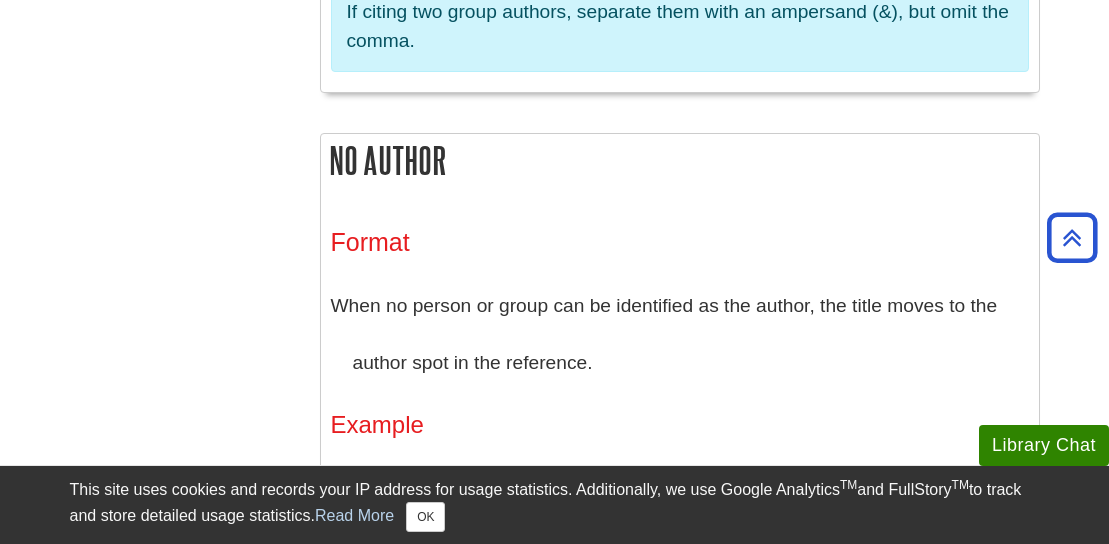 click on "Library Chat                                        This site uses cookies and records your IP address for usage statistics. Additionally, we use Google Analytics TM  and FullStory TM  to track and store detailed usage statistics.  Read More OK
Skip to Main Content
Search
My Davenport   DU Library Library Guides APA APA Help (7th Ed) Authors - Reference Citations" at bounding box center [554, -88] 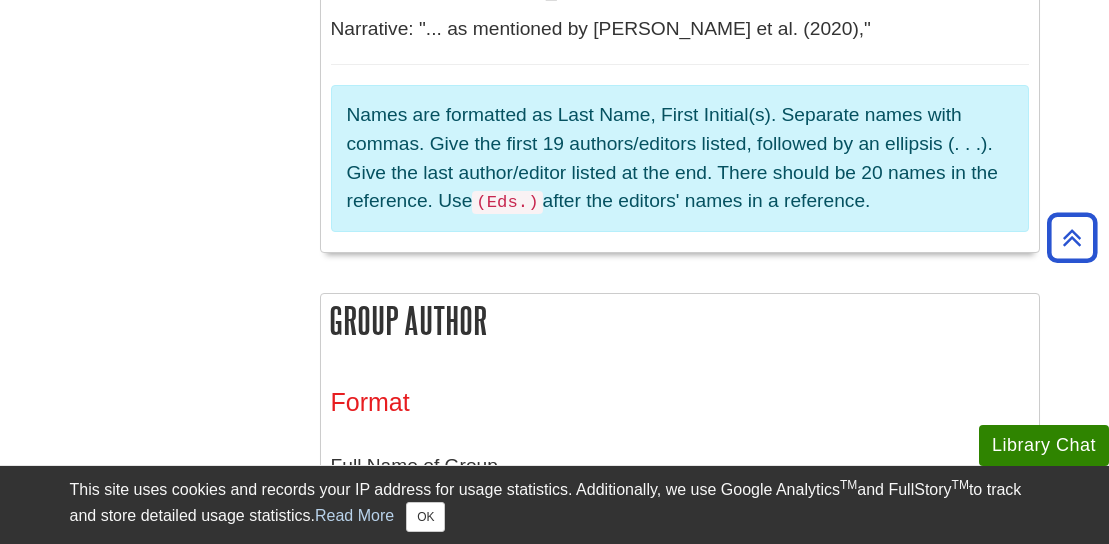 scroll, scrollTop: 4120, scrollLeft: 0, axis: vertical 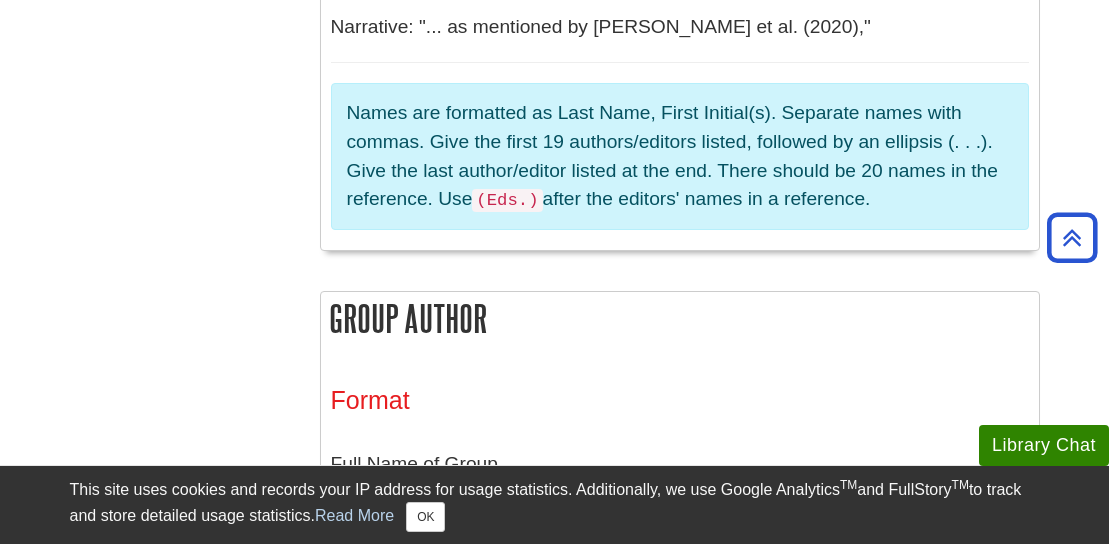 click on "Library Chat                                        This site uses cookies and records your IP address for usage statistics. Additionally, we use Google Analytics TM  and FullStory TM  to track and store detailed usage statistics.  Read More OK
Skip to Main Content
Search
My Davenport   DU Library Library Guides APA APA Help (7th Ed) Authors - Reference Citations" at bounding box center [554, 1472] 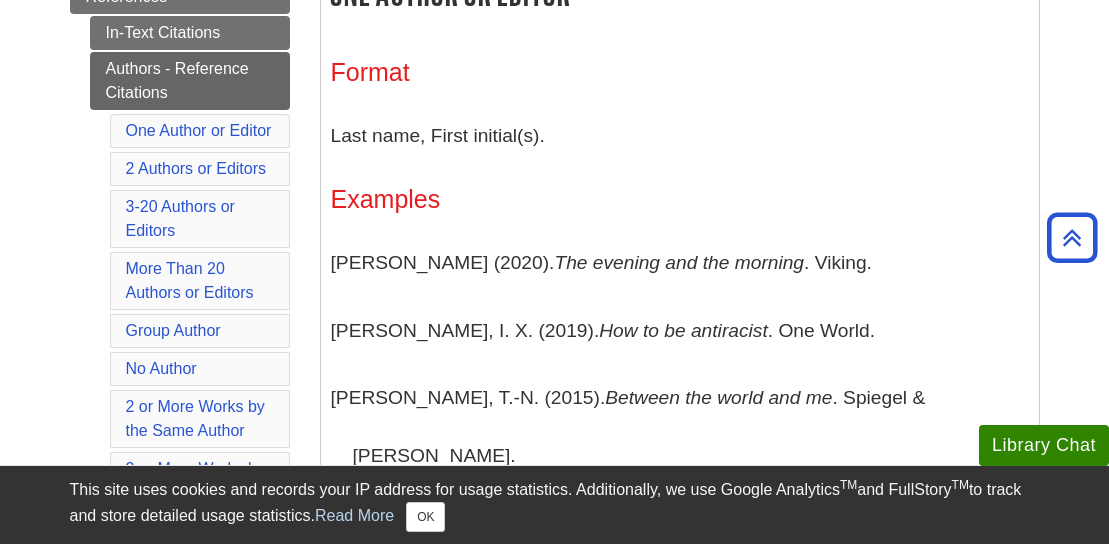 scroll, scrollTop: 440, scrollLeft: 0, axis: vertical 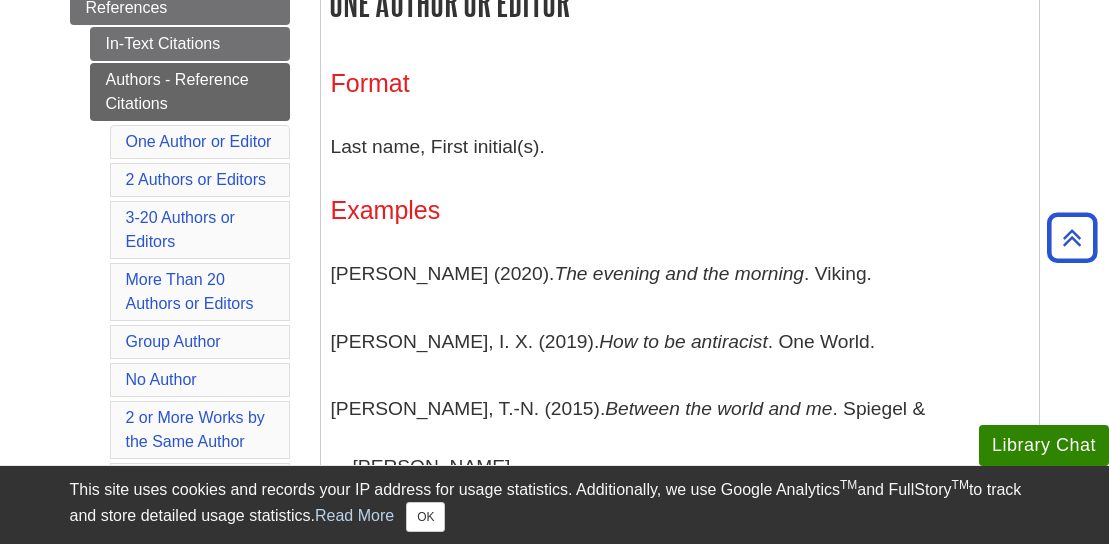 click on "3-20 Authors or Editors" at bounding box center [200, 230] 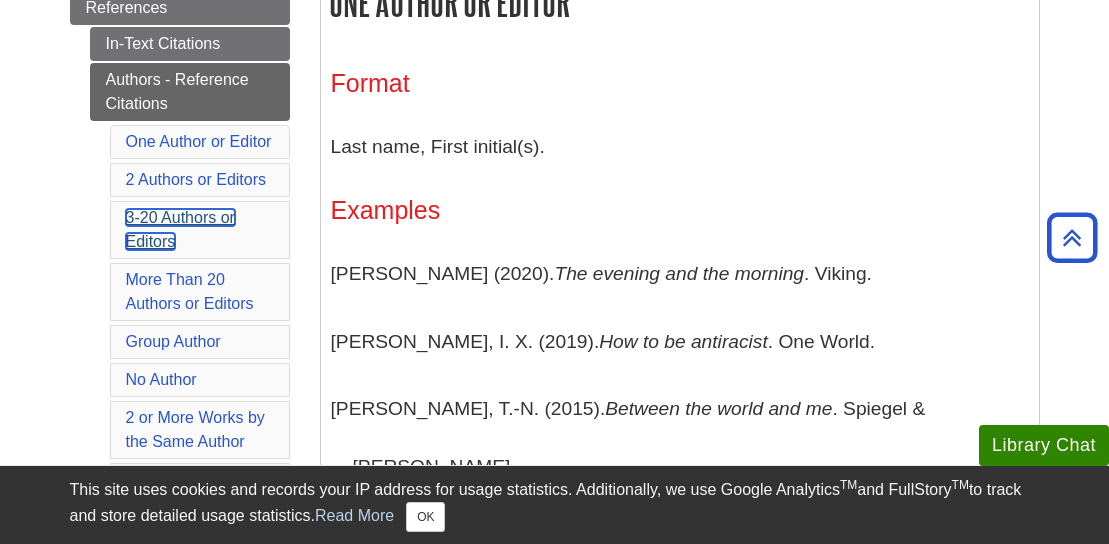click on "3-20 Authors or Editors" at bounding box center [180, 229] 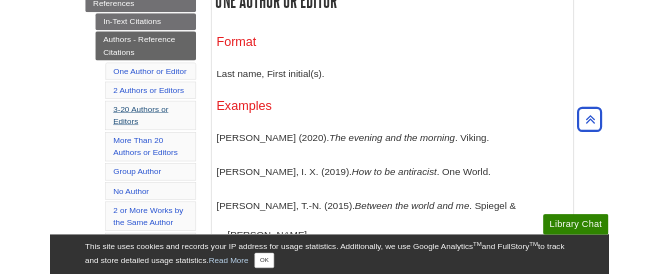 scroll, scrollTop: 2061, scrollLeft: 0, axis: vertical 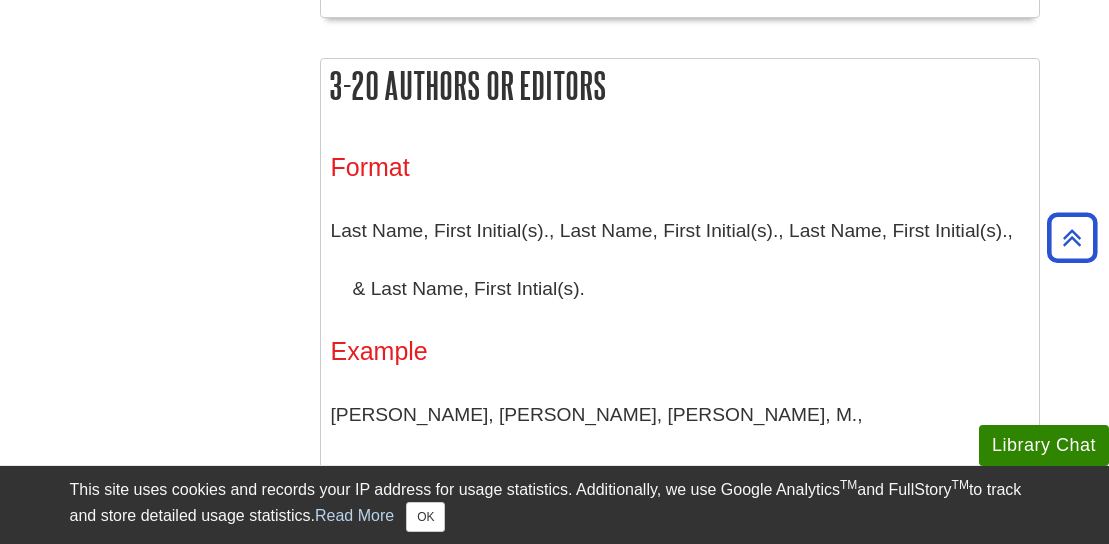 click on "Library Chat                                        This site uses cookies and records your IP address for usage statistics. Additionally, we use Google Analytics TM  and FullStory TM  to track and store detailed usage statistics.  Read More OK
Skip to Main Content
Search
My Davenport   DU Library Library Guides APA APA Help (7th Ed) Authors - Reference Citations" at bounding box center (554, 3531) 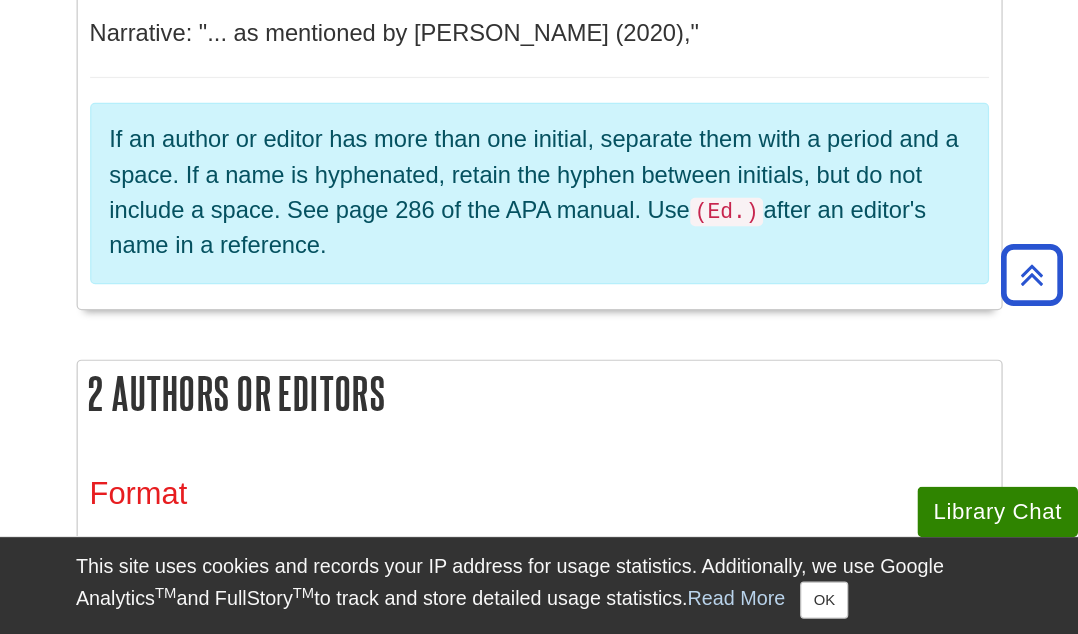 scroll, scrollTop: 2106, scrollLeft: 0, axis: vertical 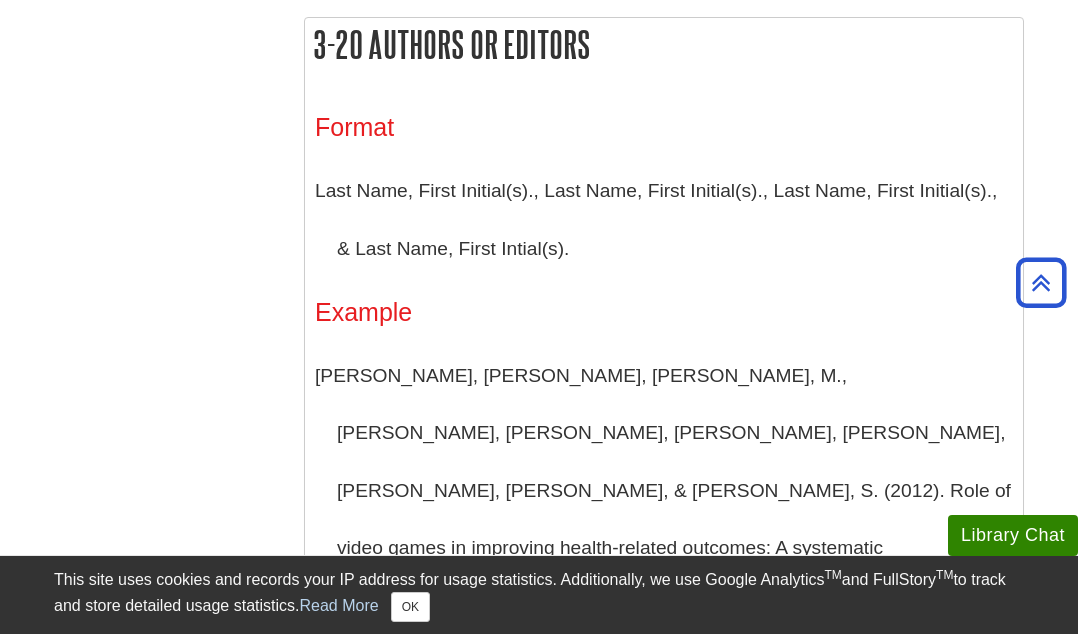 click on "Primack, B. A., Carroll, M. V., McNamara, M., Klem, M. L., King, B., Rich, M., Chan, C. W., & Nayak, S. (2012). Role of video games in improving health-related outcomes: A systematic review.  American Journal of Preventive Medicine, 42 (6), 630-638, https://doi.org/10.1016/j.amepre.2012.02.023" at bounding box center [664, 520] 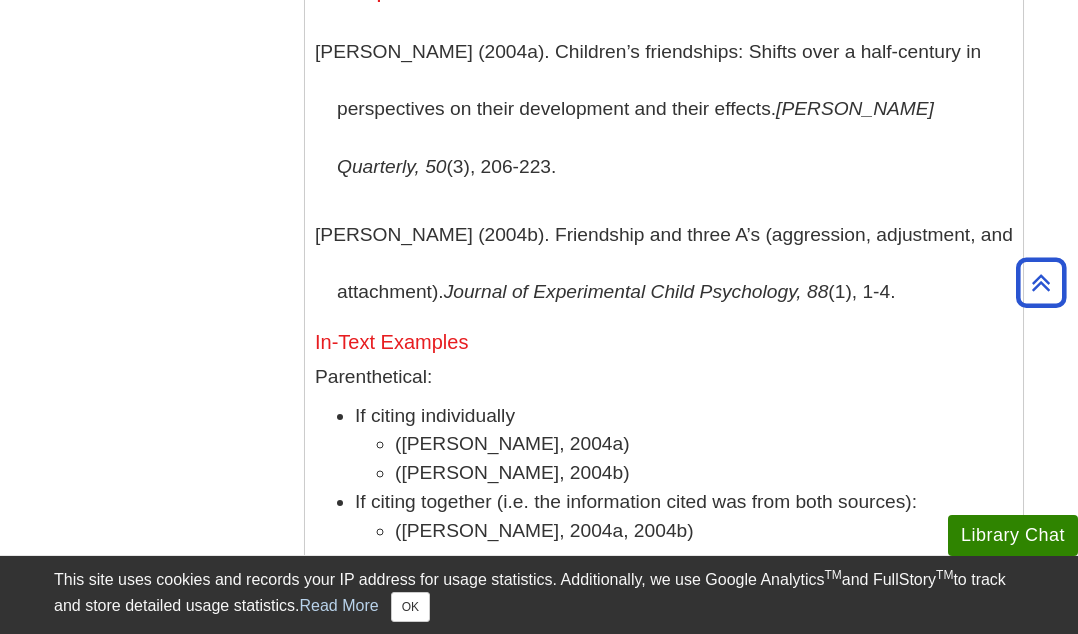 scroll, scrollTop: 8266, scrollLeft: 0, axis: vertical 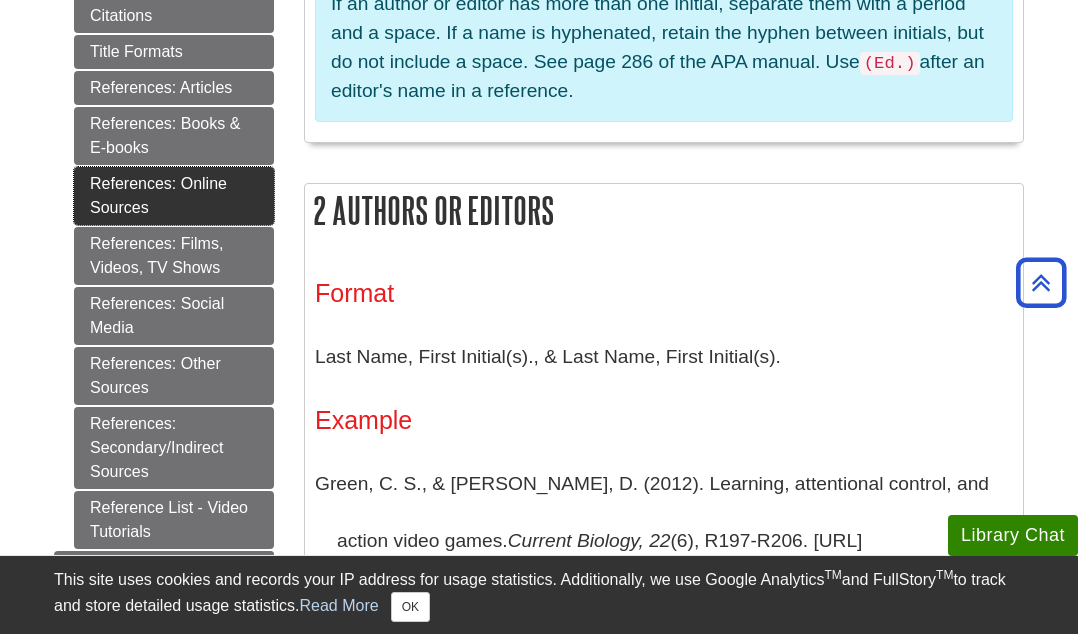 click on "References: Online Sources" at bounding box center [174, 196] 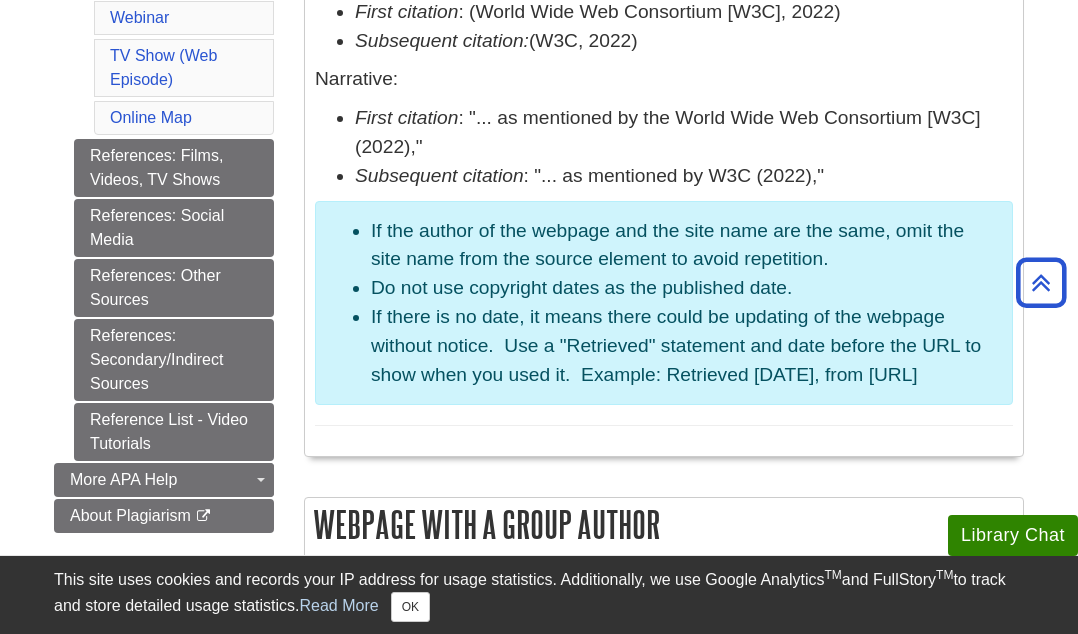 scroll, scrollTop: 1633, scrollLeft: 0, axis: vertical 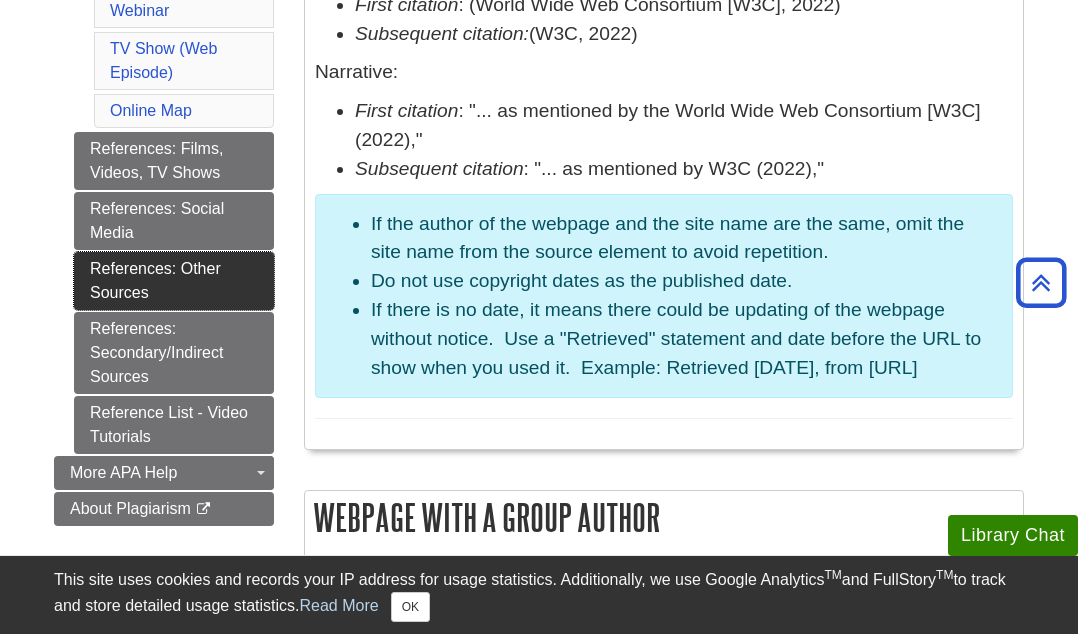 click on "References: Other Sources" at bounding box center (174, 281) 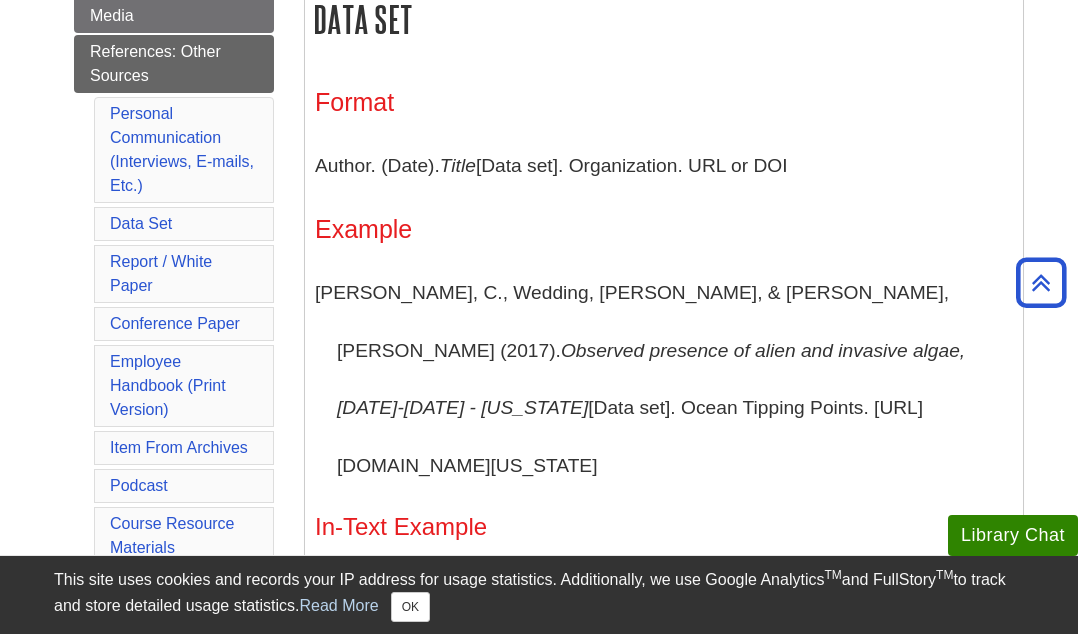 scroll, scrollTop: 920, scrollLeft: 0, axis: vertical 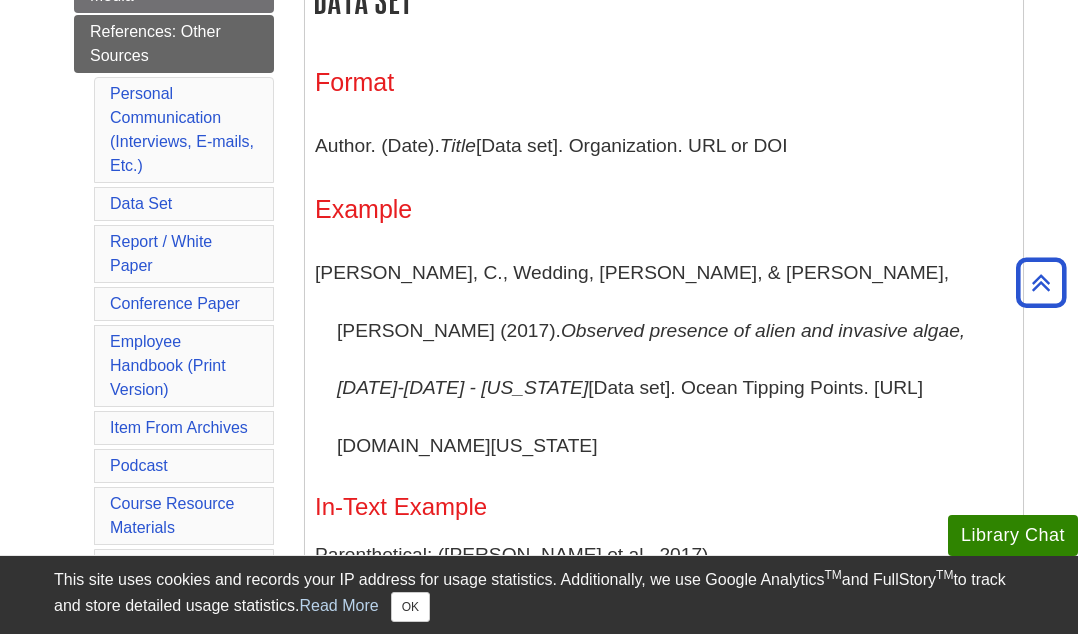 click on "This site uses cookies and records your IP address for usage statistics. Additionally, we use Google Analytics TM  and FullStory TM  to track and store detailed usage statistics.  Read More OK" at bounding box center [539, 595] 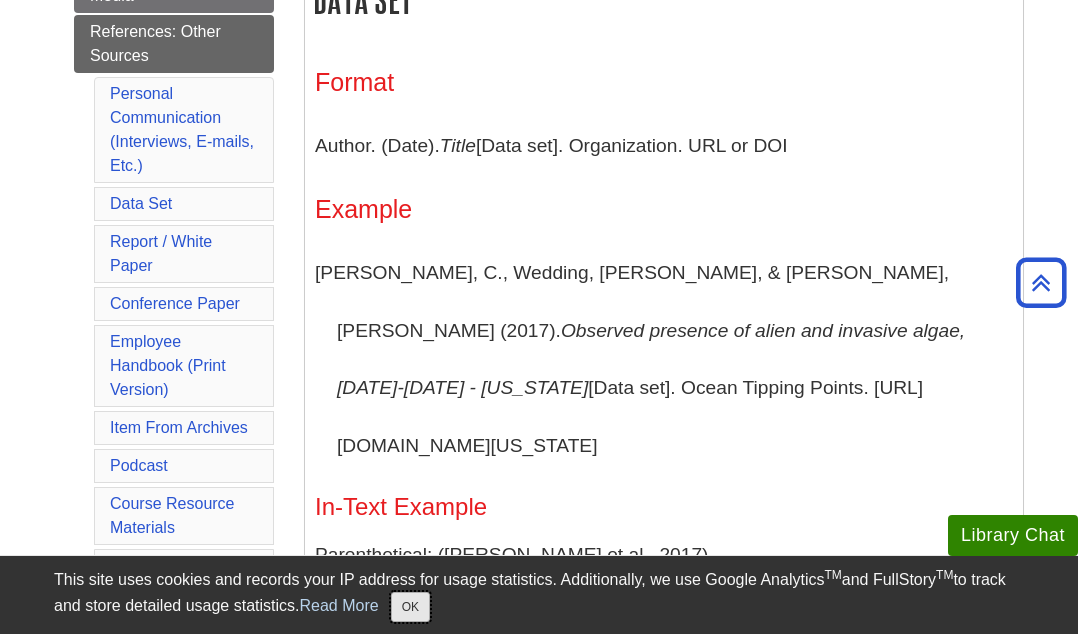 click on "OK" at bounding box center (410, 607) 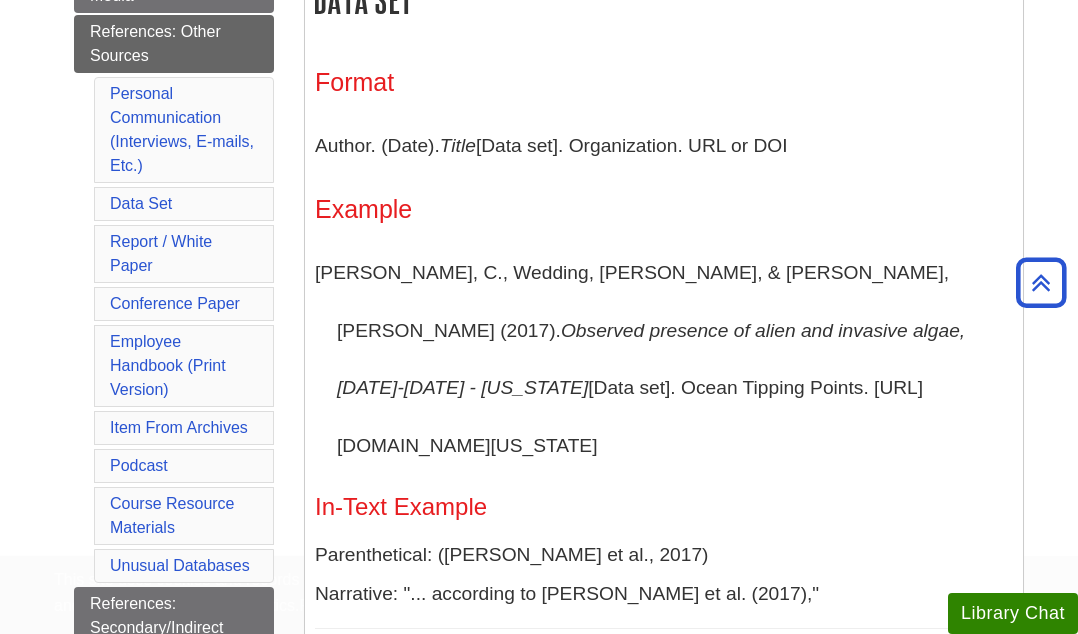 click on "In-Text Example" at bounding box center (664, 507) 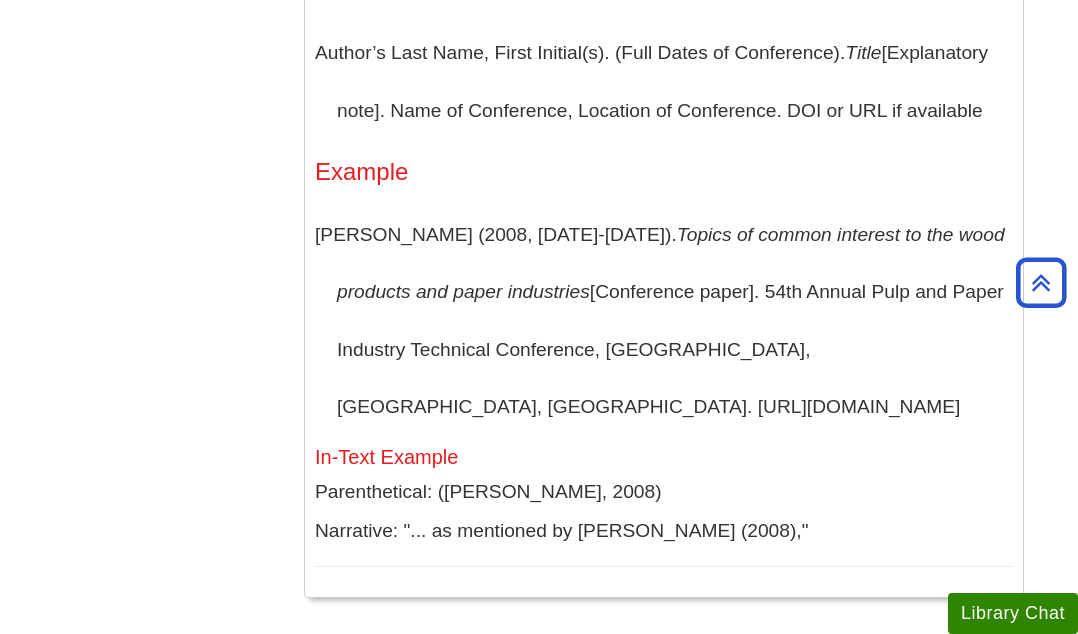scroll, scrollTop: 2520, scrollLeft: 0, axis: vertical 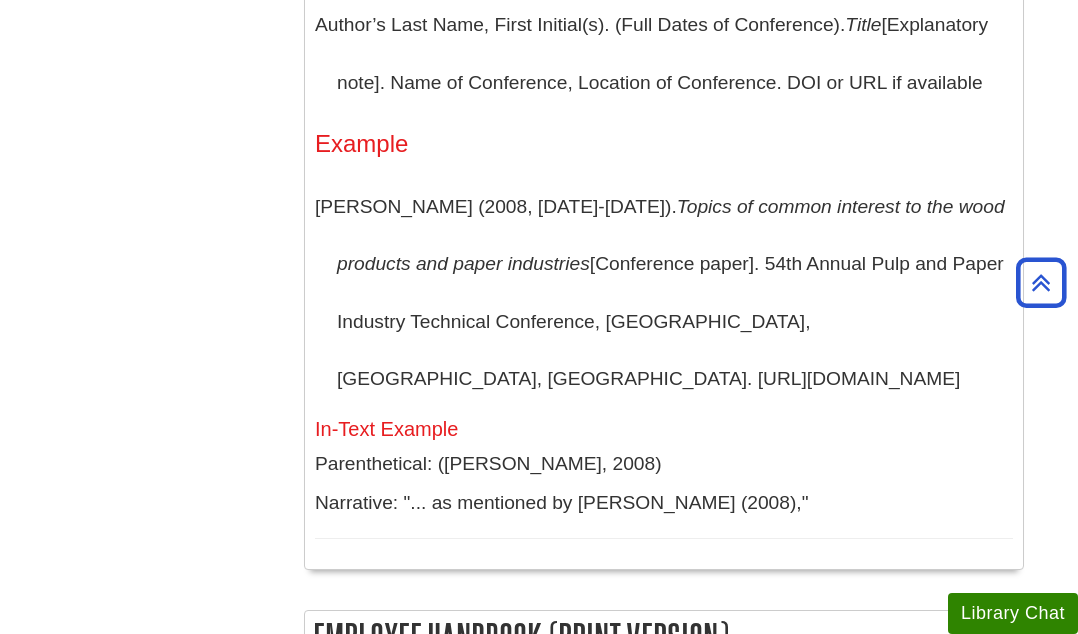 click on "Menu
APA Home
Format Your Paper
Commonly Used Sources
Your Citations & References
In-Text Citations
Authors - Reference Citations
Dates - Reference Citations
Title Formats
References: Articles
References: Books & E-books
References: Online Sources
References: Films, Videos, TV Shows
References: Social Media
Data Set Podcast" at bounding box center (539, 2091) 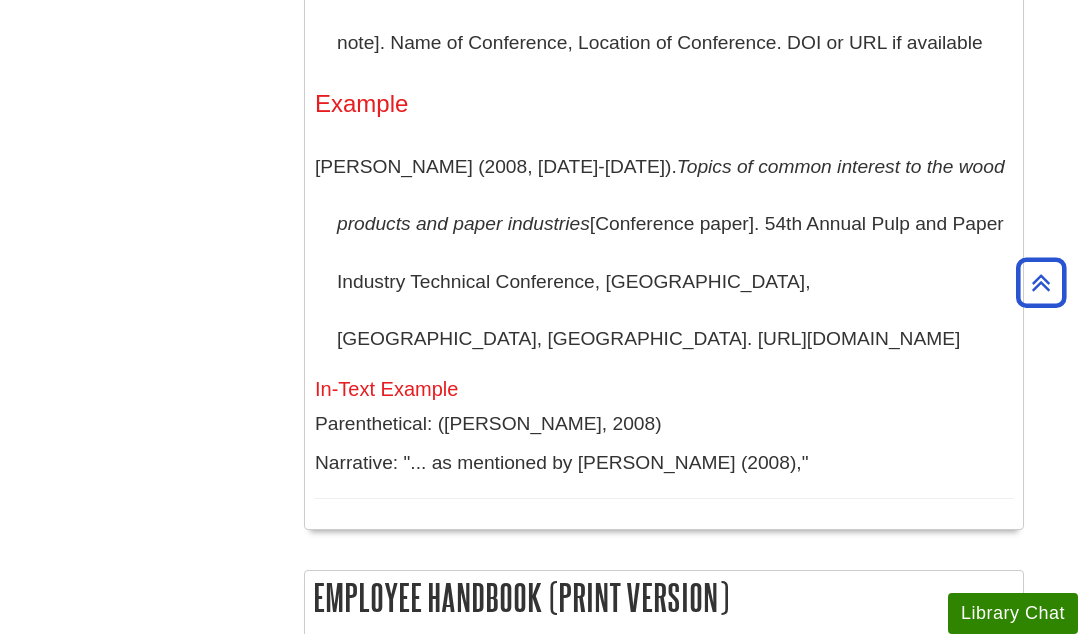 scroll, scrollTop: 2520, scrollLeft: 0, axis: vertical 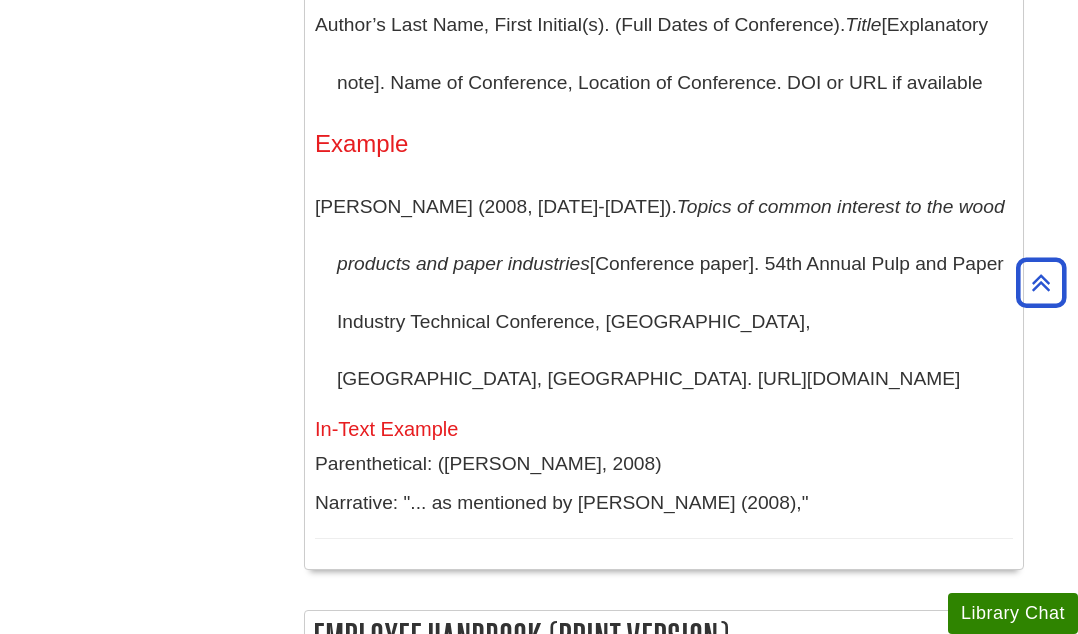 click on "This site uses cookies and records your IP address for usage statistics. Additionally, we use Google Analytics TM  and FullStory TM  to track and store detailed usage statistics.  Read More OK
Skip to Main Content
Search
My Davenport   DU Library Library Guides APA APA Help (7th Ed) References: Other Sources" at bounding box center [539, 2223] 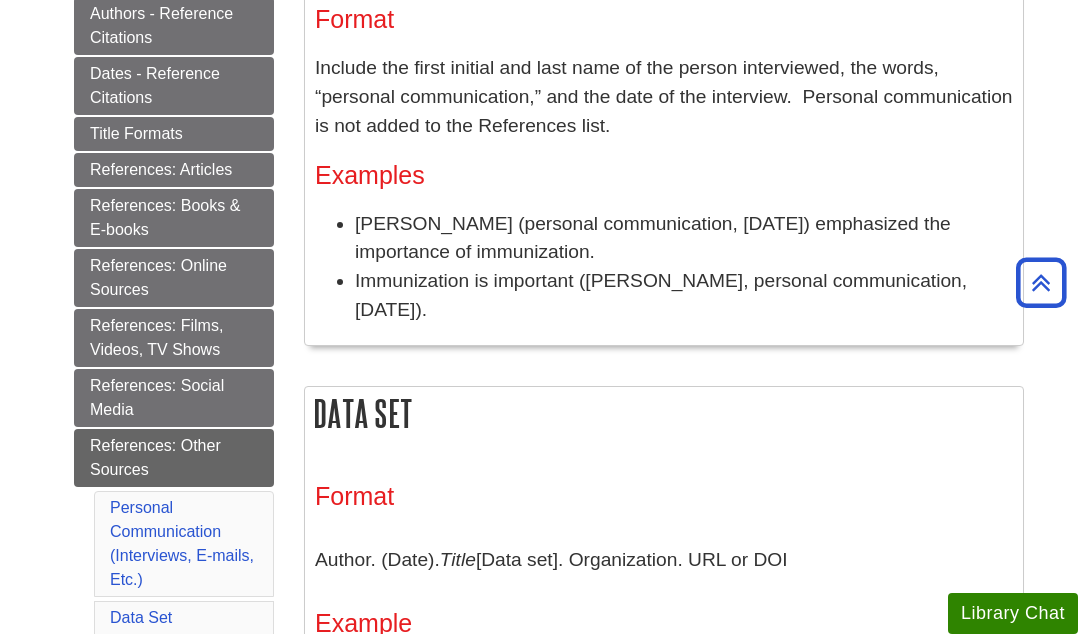 scroll, scrollTop: 480, scrollLeft: 0, axis: vertical 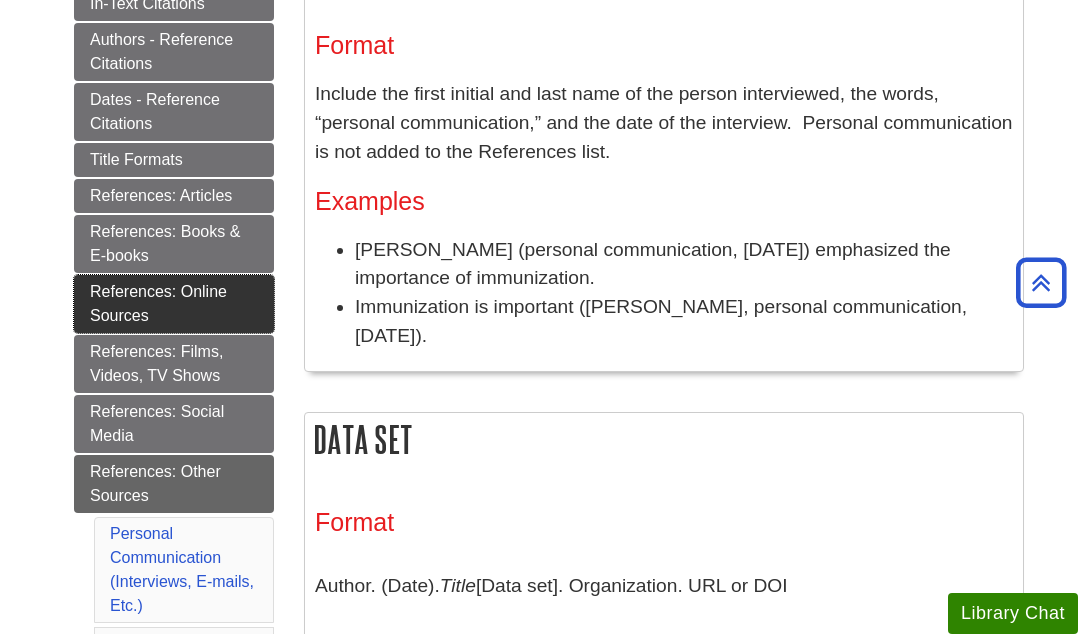 click on "References: Online Sources" at bounding box center (174, 304) 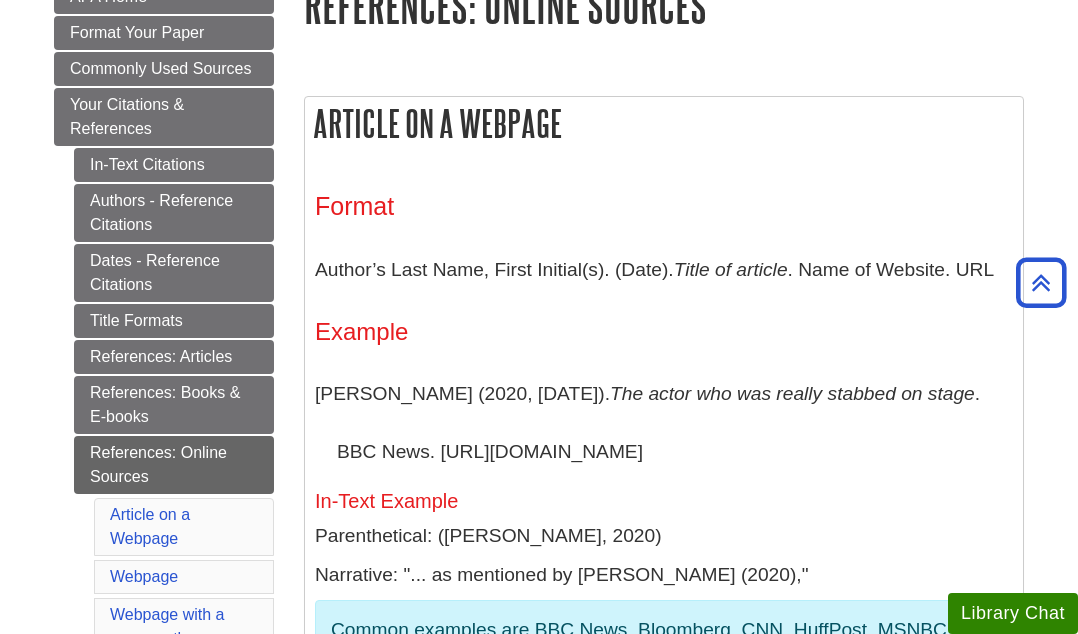 scroll, scrollTop: 320, scrollLeft: 0, axis: vertical 